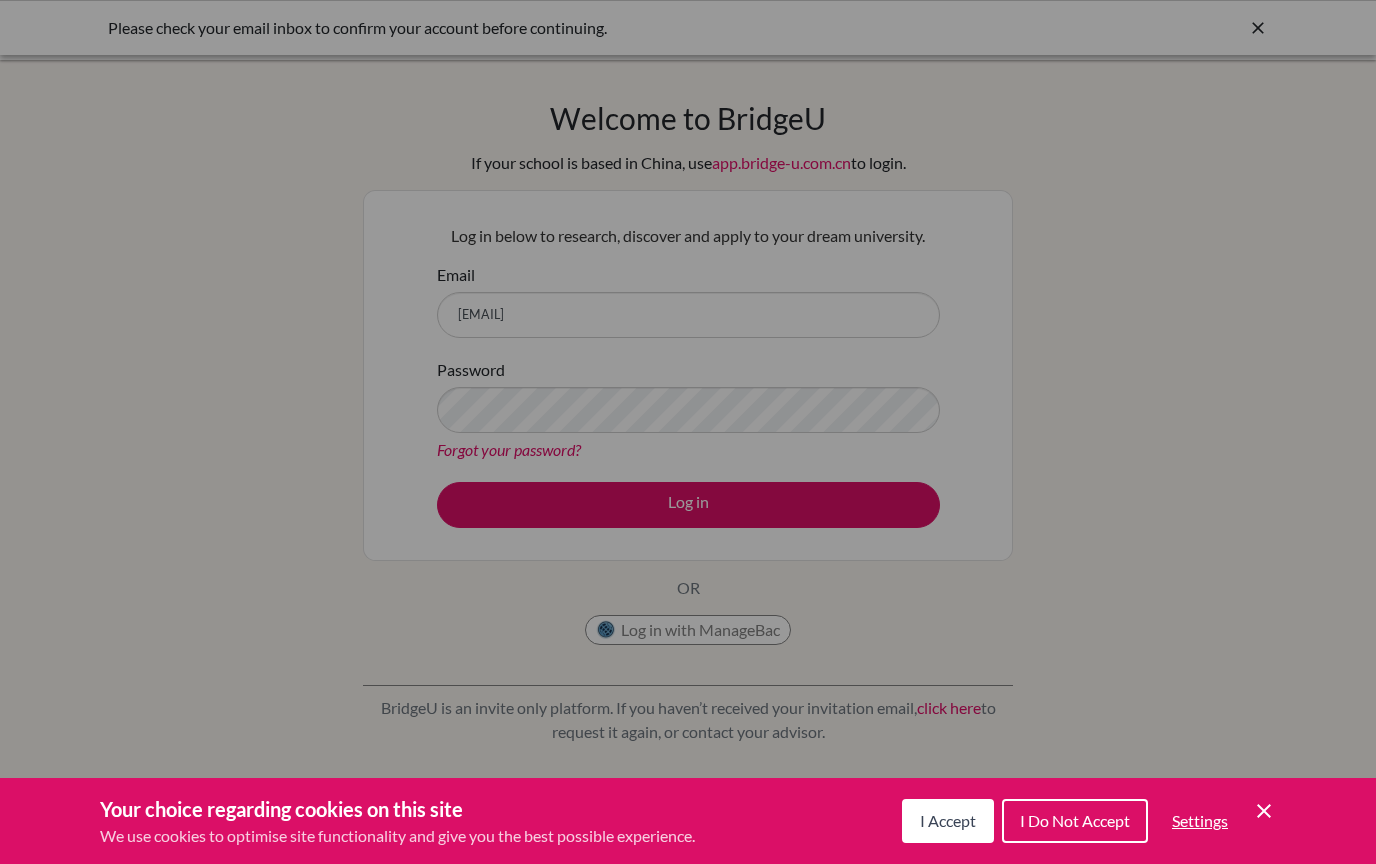 scroll, scrollTop: 0, scrollLeft: 0, axis: both 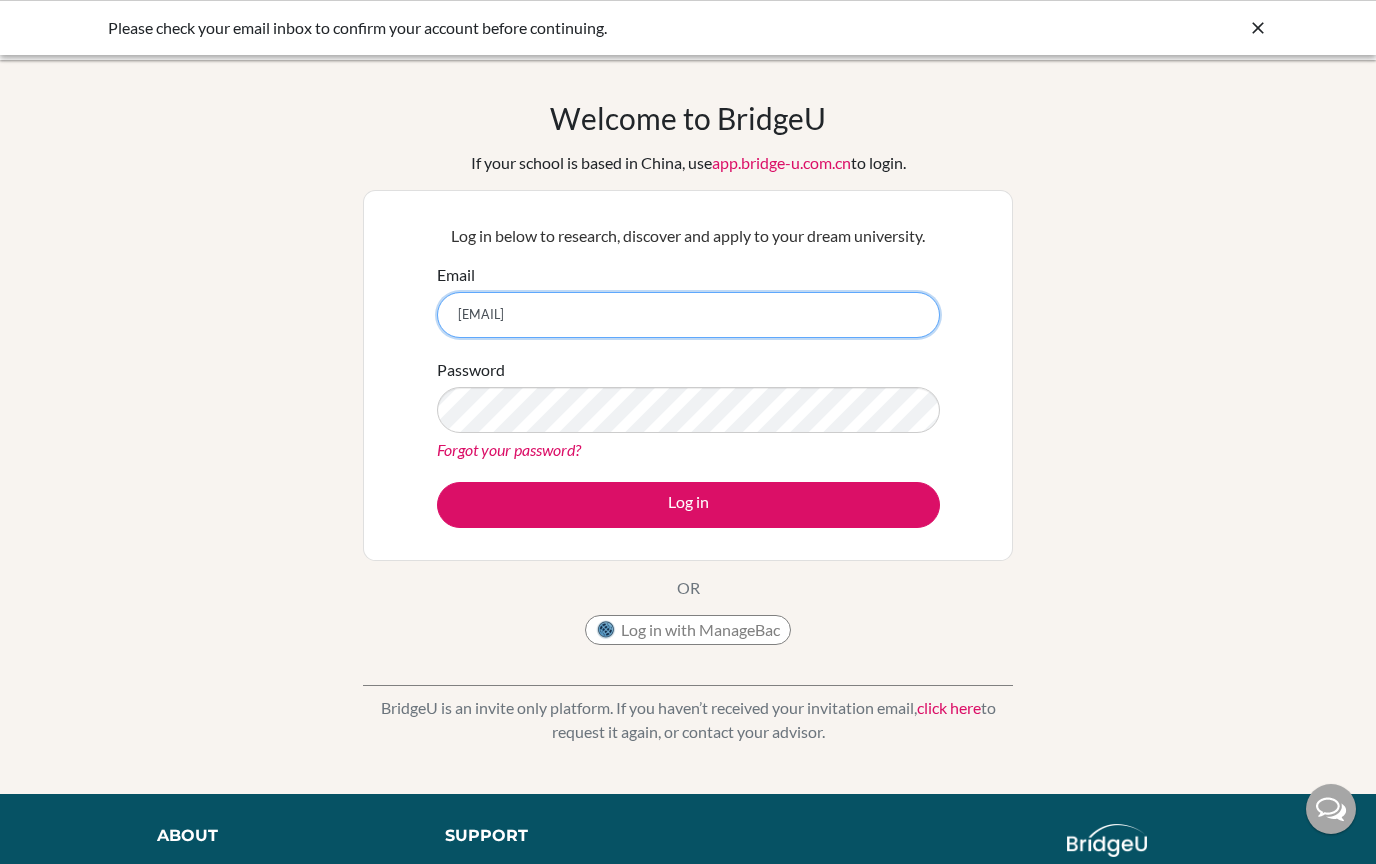 click on "[EMAIL]" at bounding box center (688, 315) 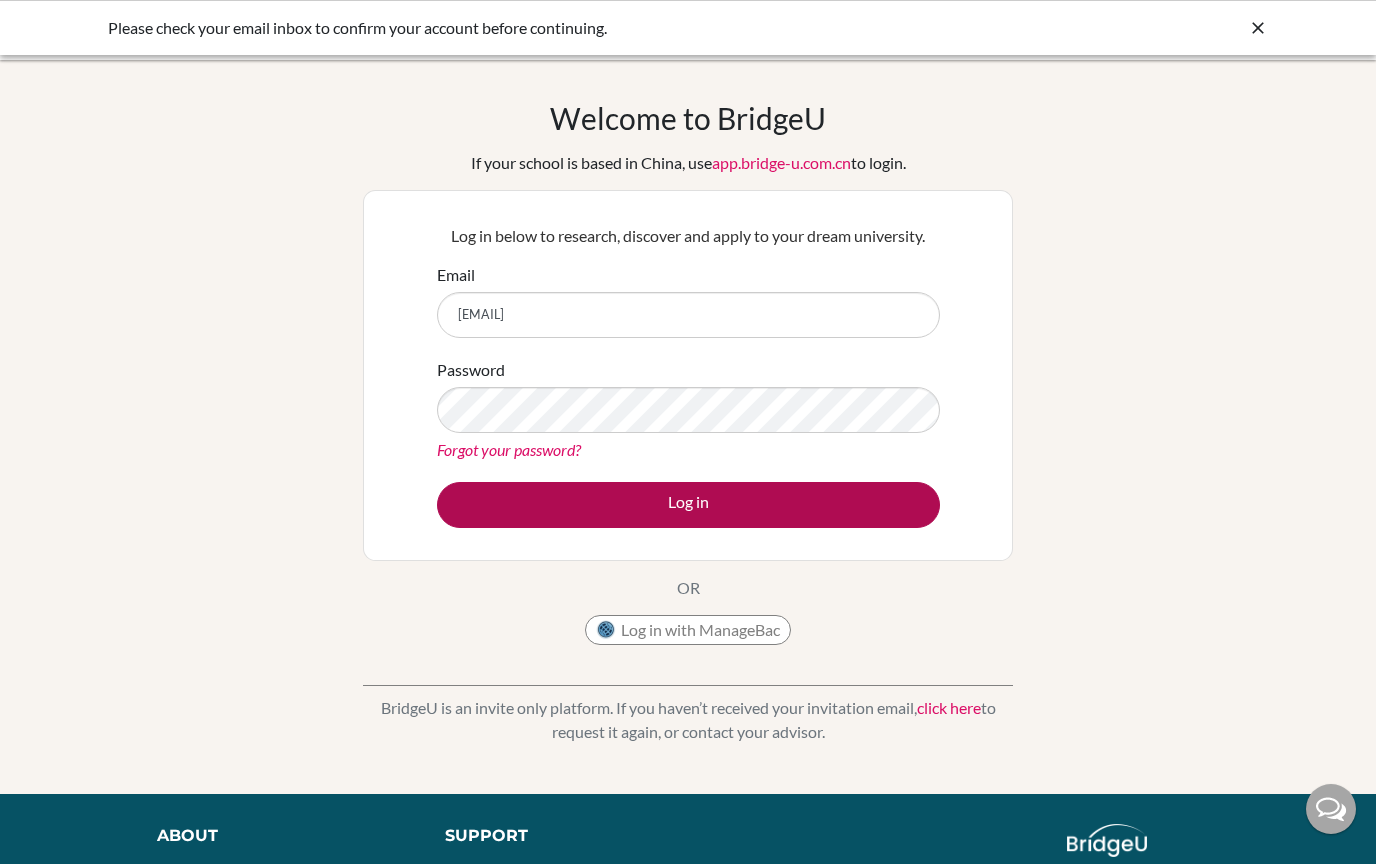 click on "Log in" at bounding box center [688, 505] 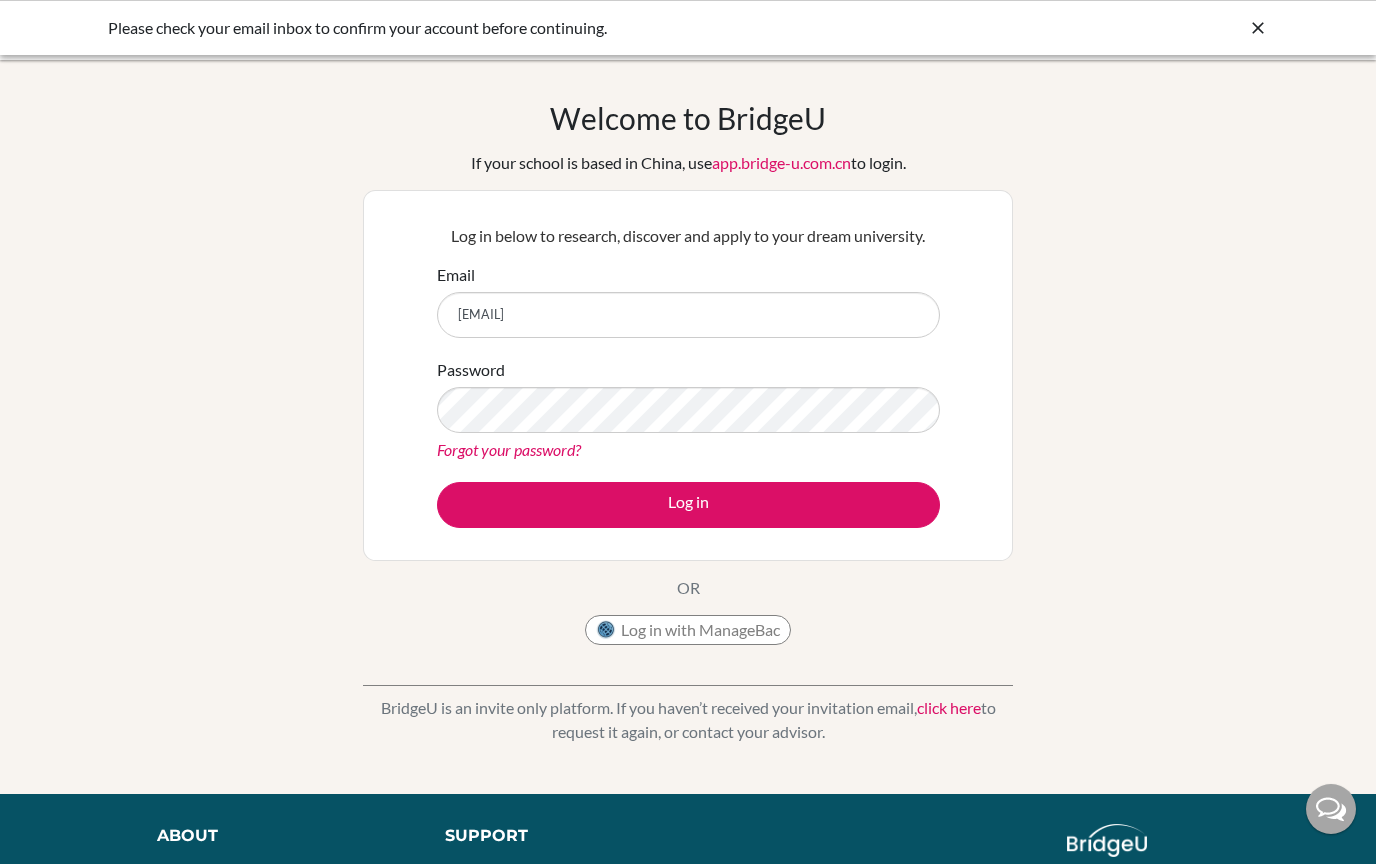scroll, scrollTop: 0, scrollLeft: 0, axis: both 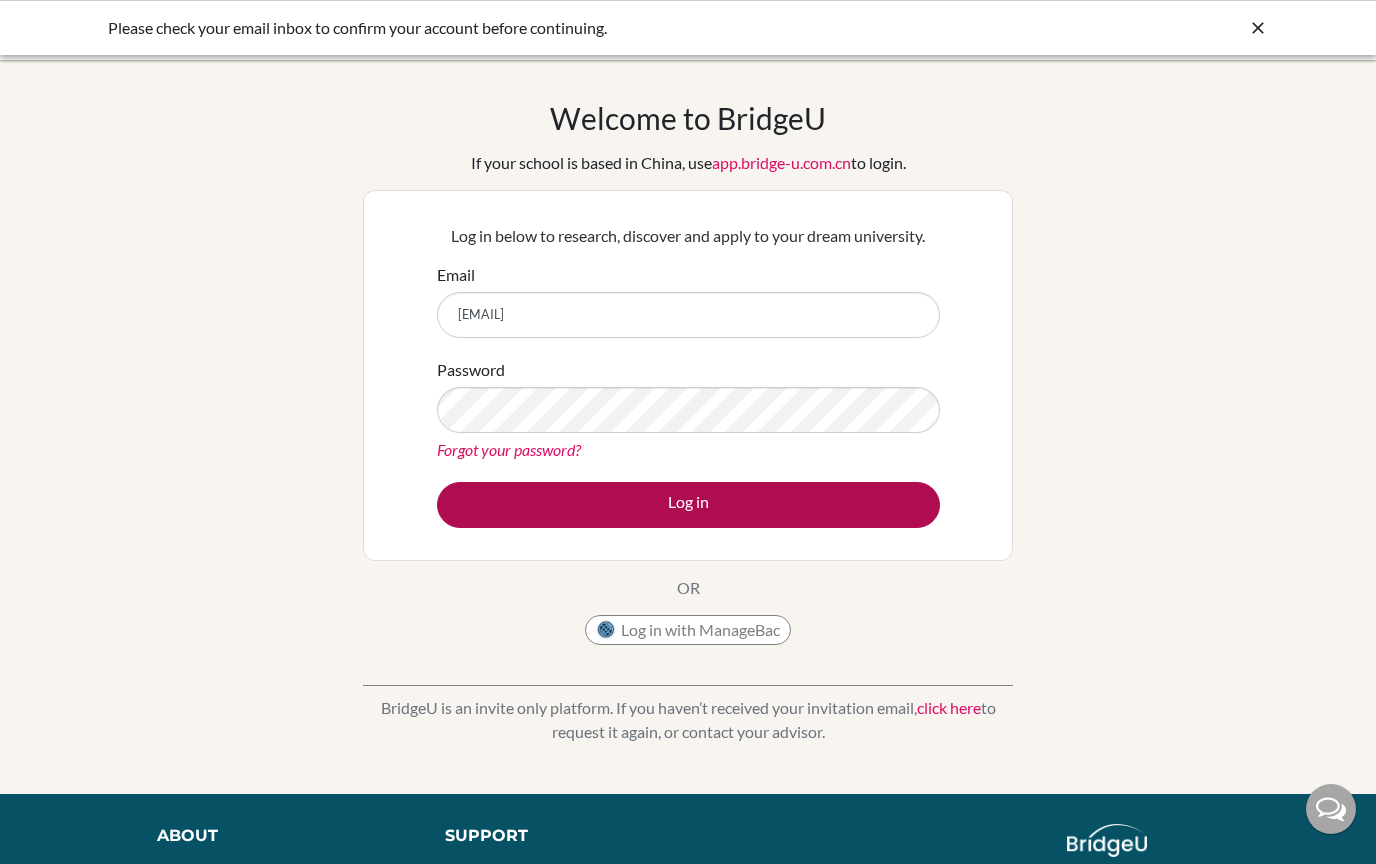 click on "Log in" at bounding box center [688, 505] 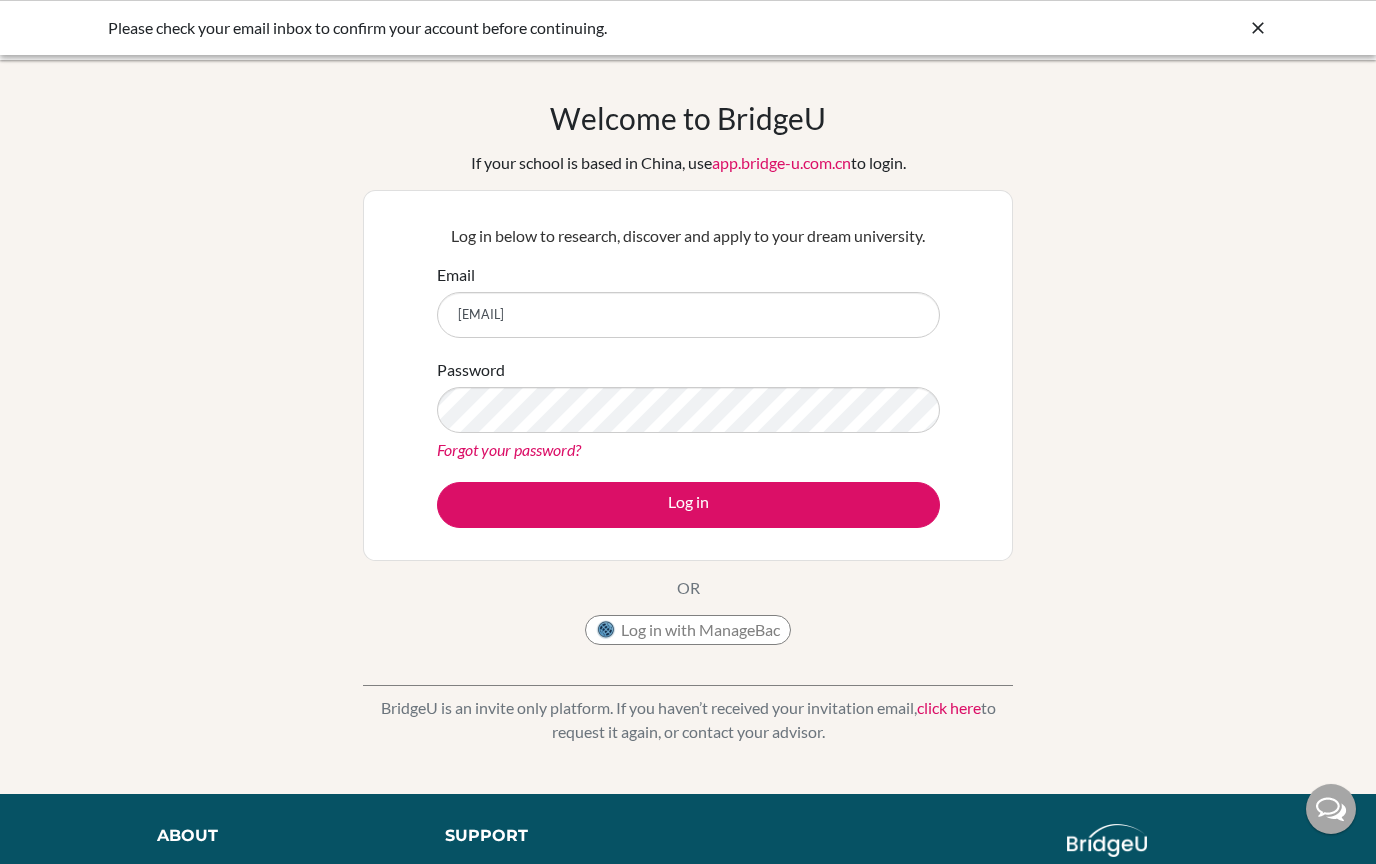 scroll, scrollTop: 0, scrollLeft: 0, axis: both 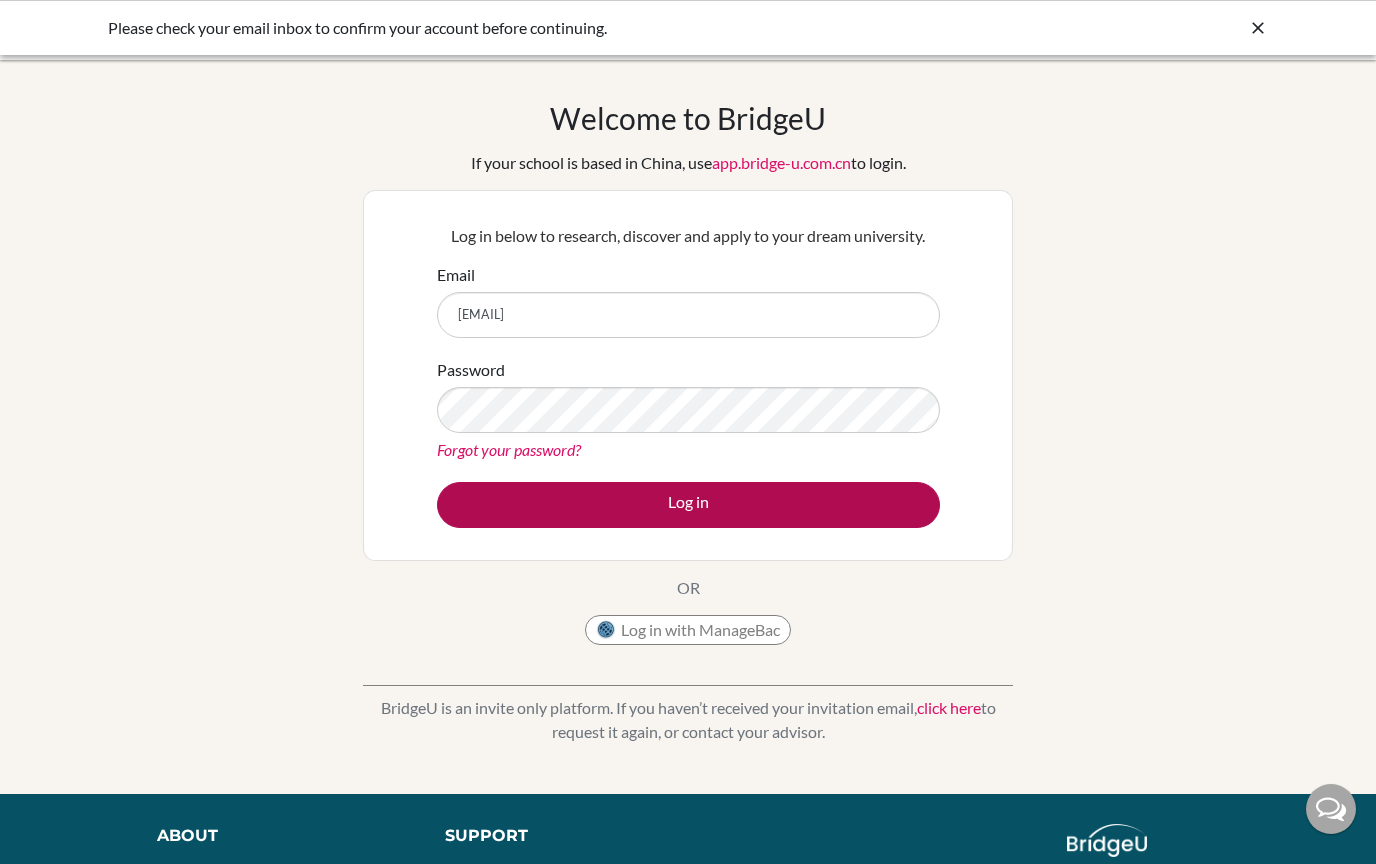 click on "Log in" at bounding box center (688, 505) 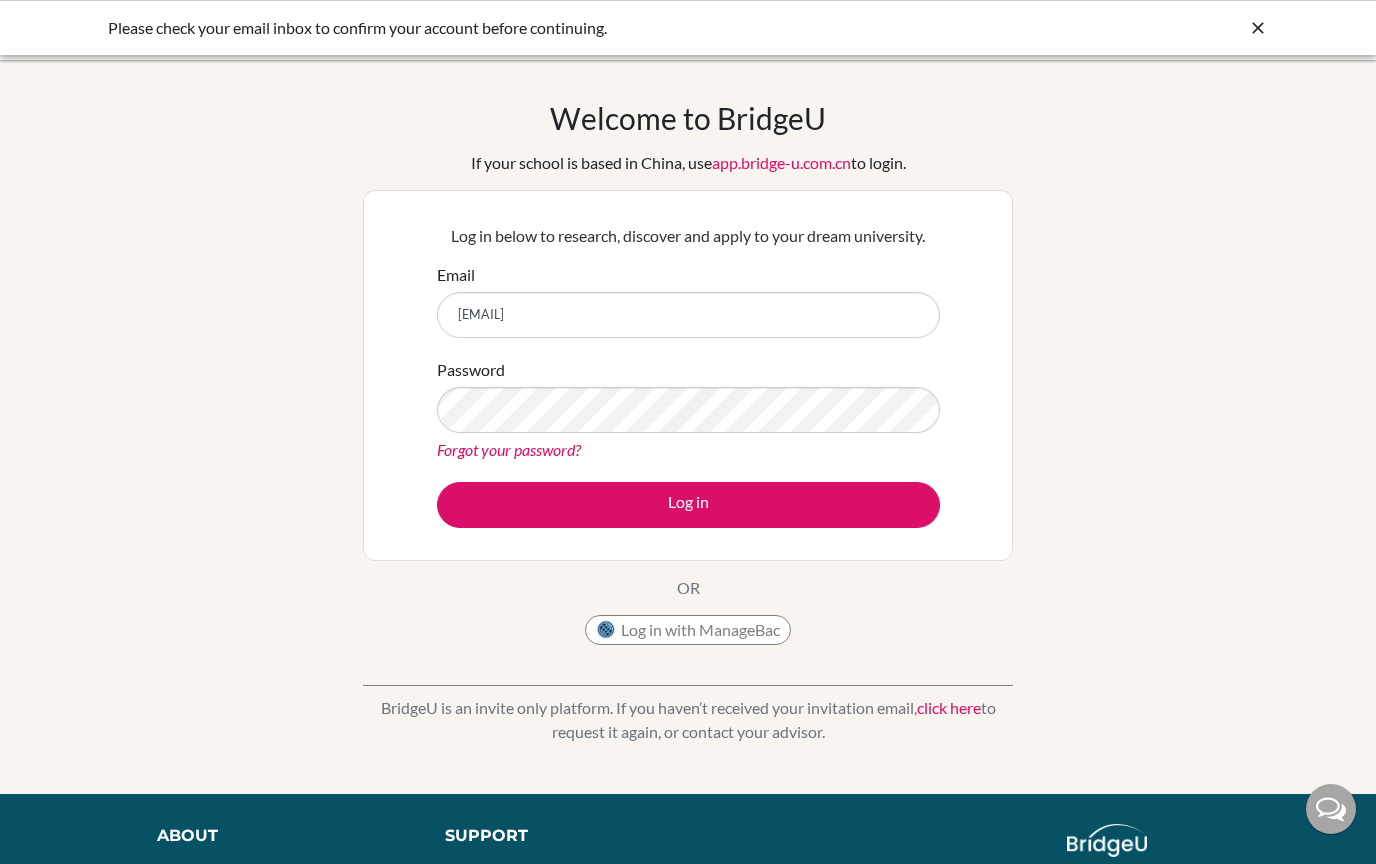 scroll, scrollTop: 0, scrollLeft: 0, axis: both 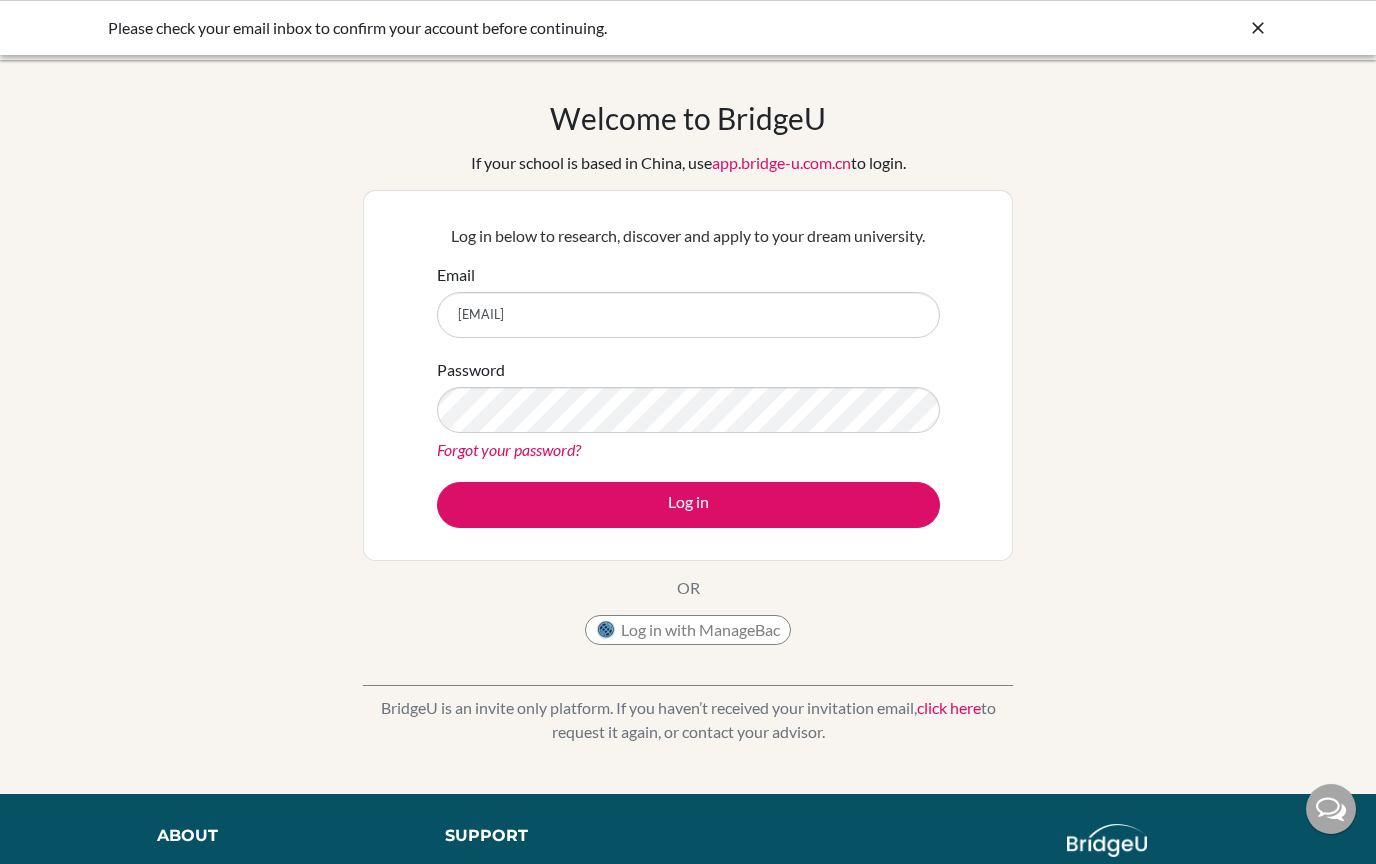 click on "Welcome to BridgeU
If your school is based in China, use  app.bridge-u.com.cn  to login.
Log in below to research, discover and apply to your dream university.
Email
leeumchanpak18@gmail.com
Password
Forgot your password?
Log in
OR
Log in with ManageBac" at bounding box center [688, 377] 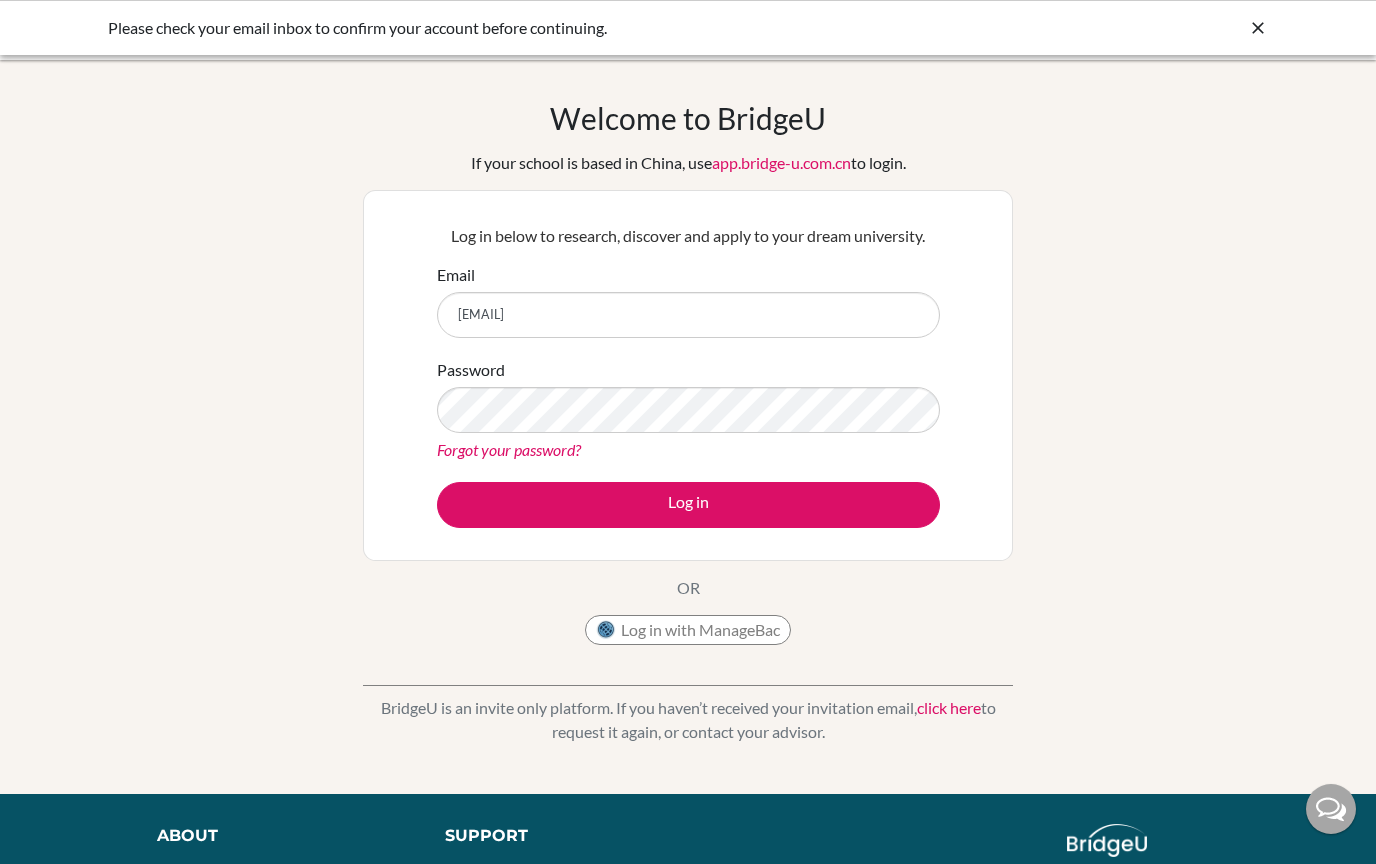 click on "app.bridge-u.com.cn" at bounding box center [781, 162] 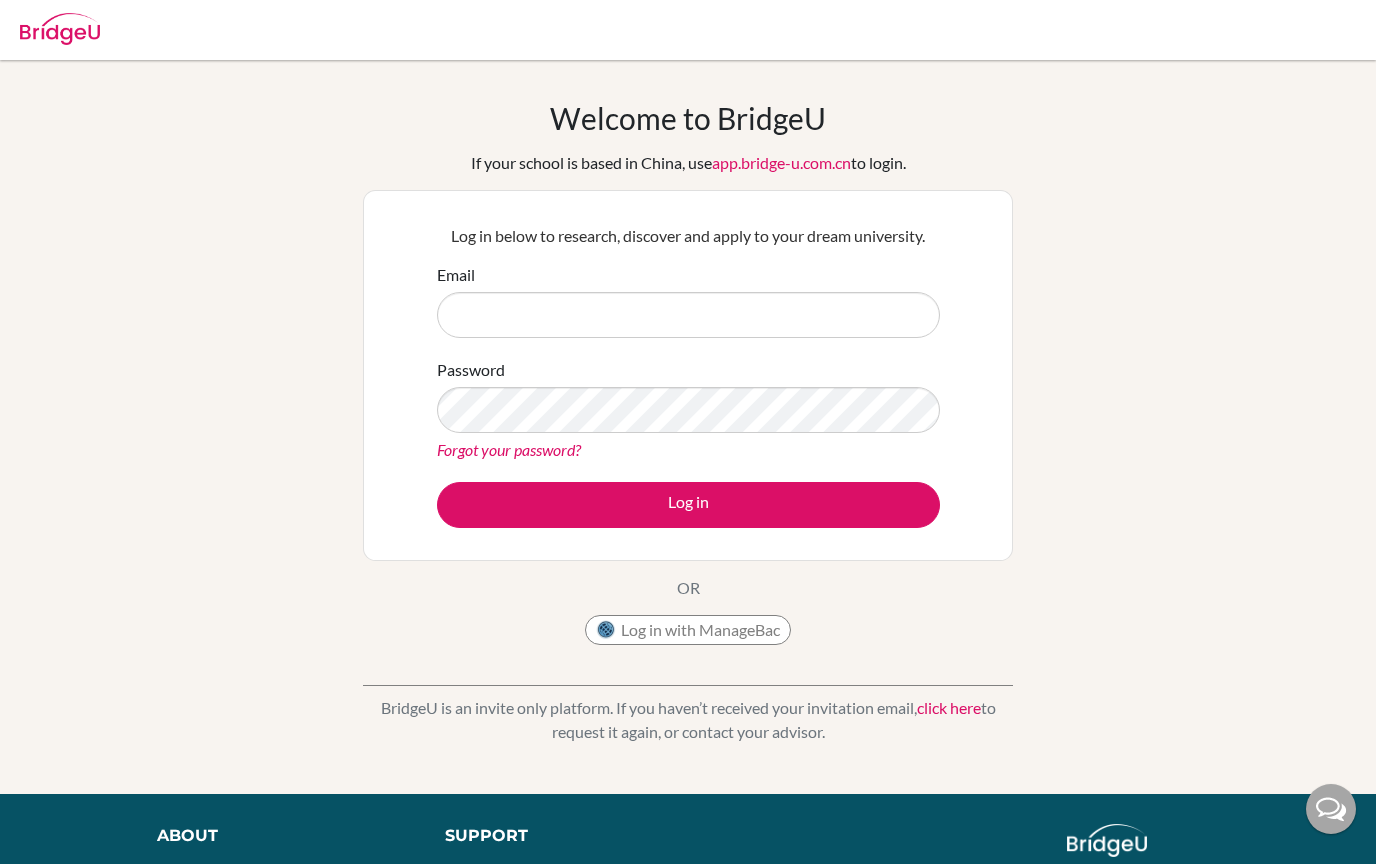 scroll, scrollTop: 0, scrollLeft: 0, axis: both 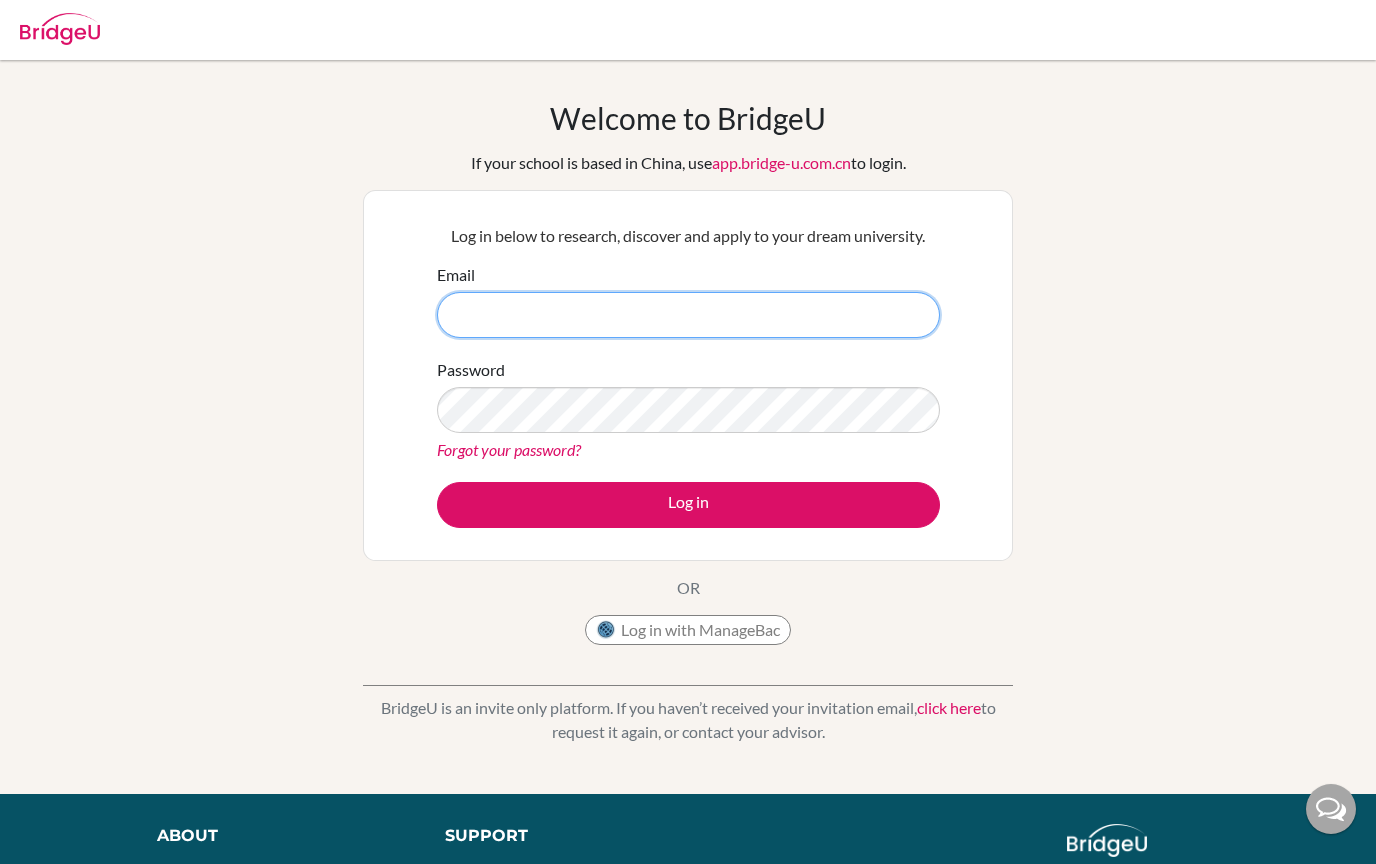 type on "[USERNAME]@[DOMAIN].com" 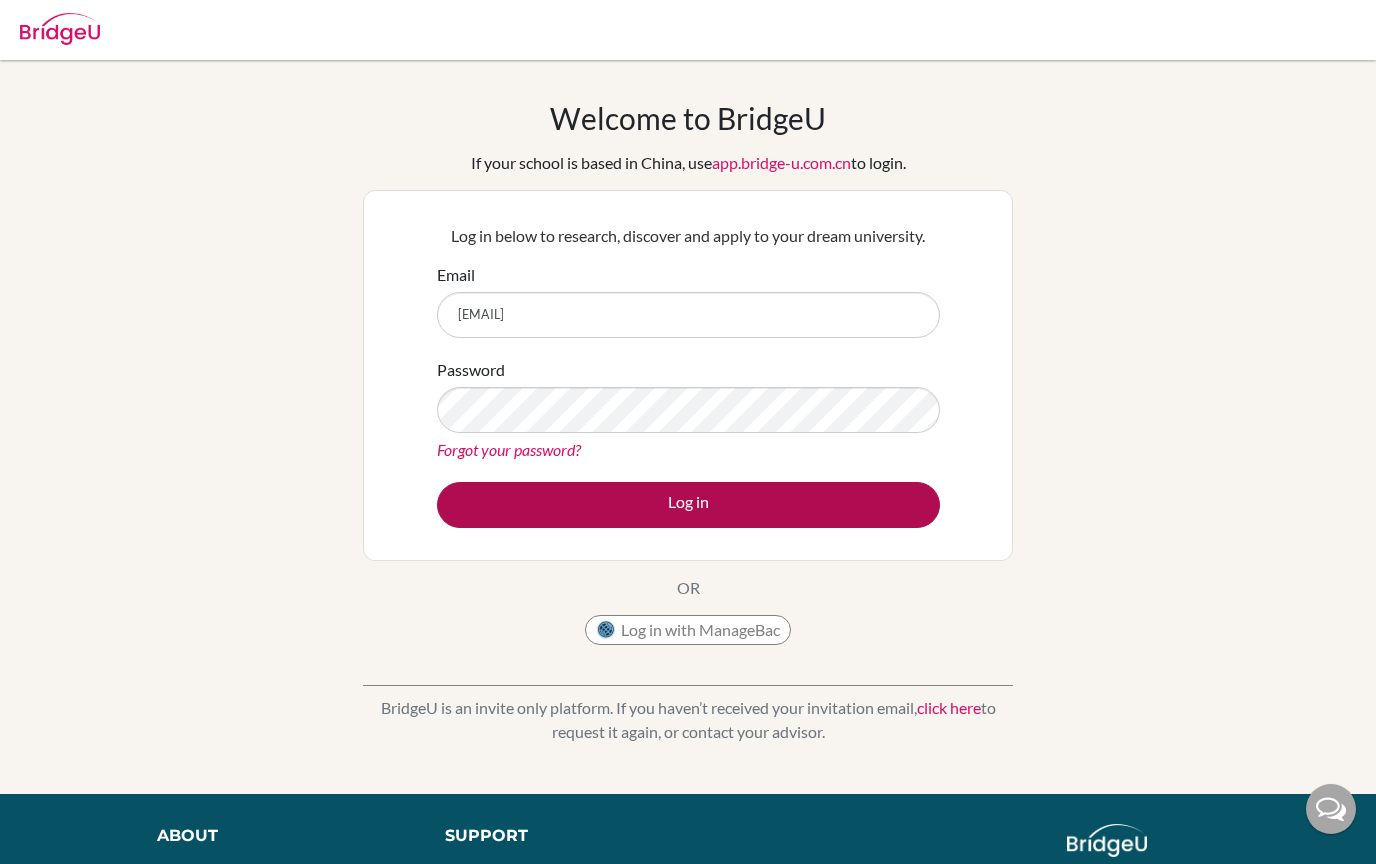 click on "Log in" at bounding box center (688, 505) 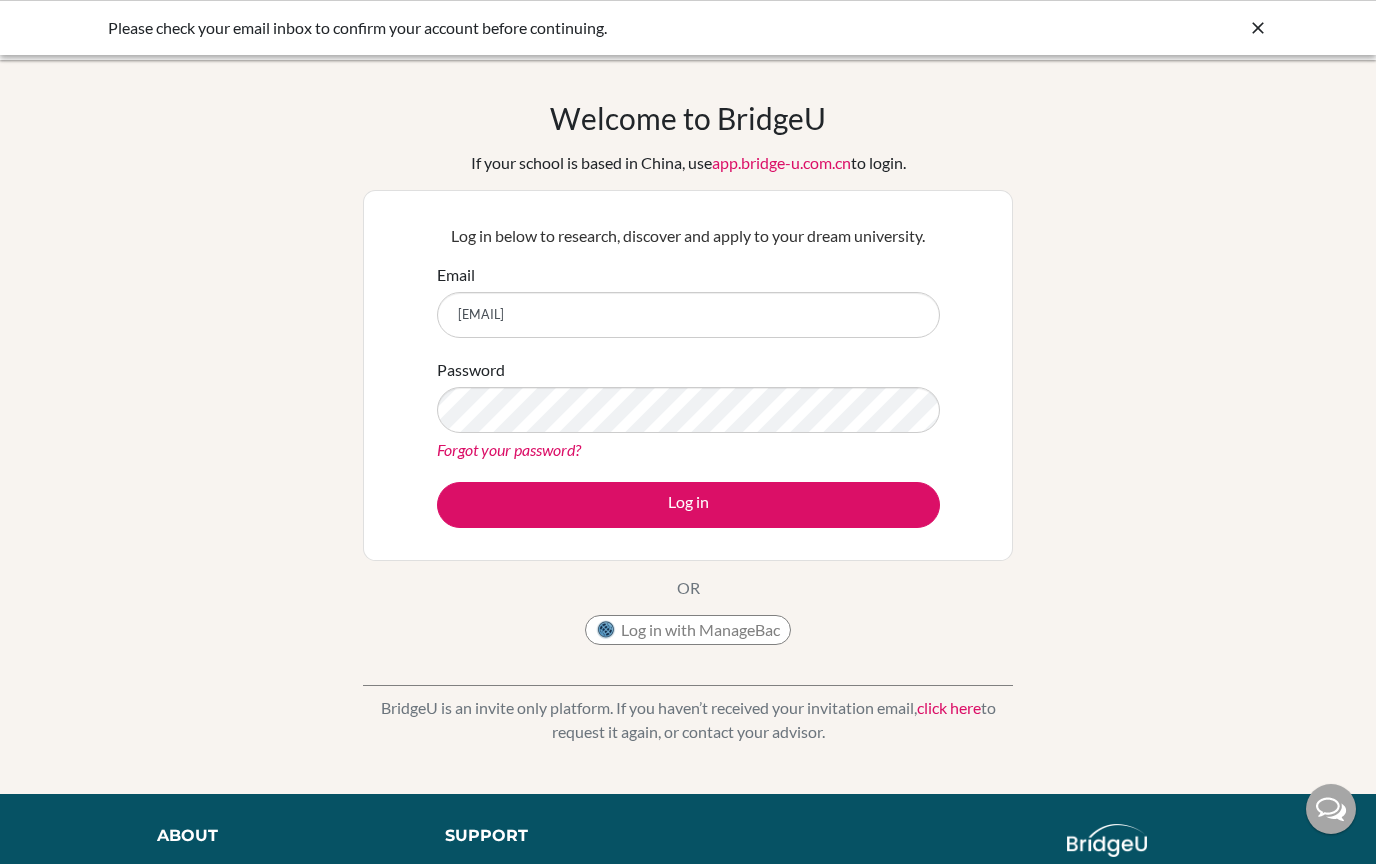 scroll, scrollTop: 0, scrollLeft: 0, axis: both 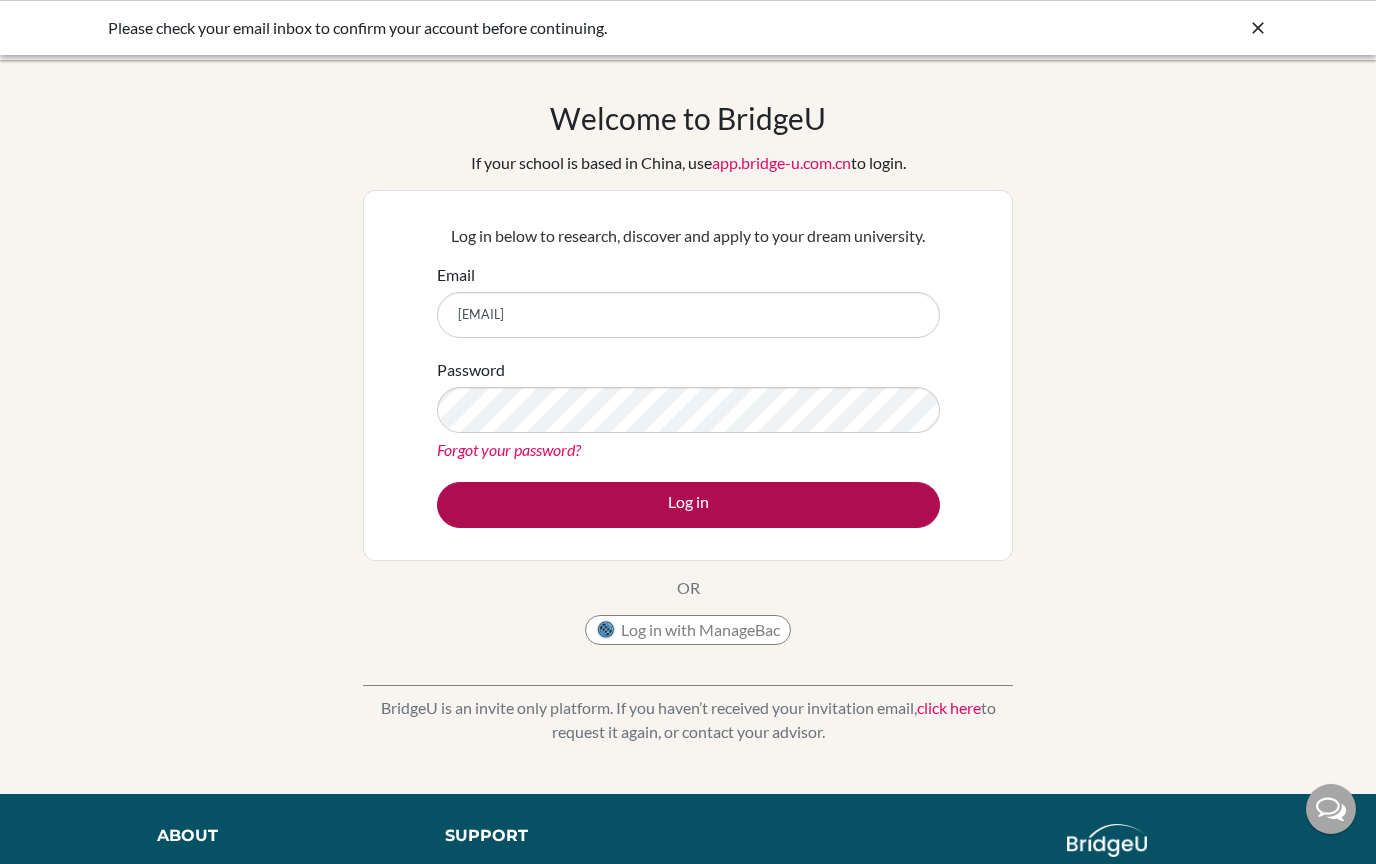 click on "Log in" at bounding box center (688, 505) 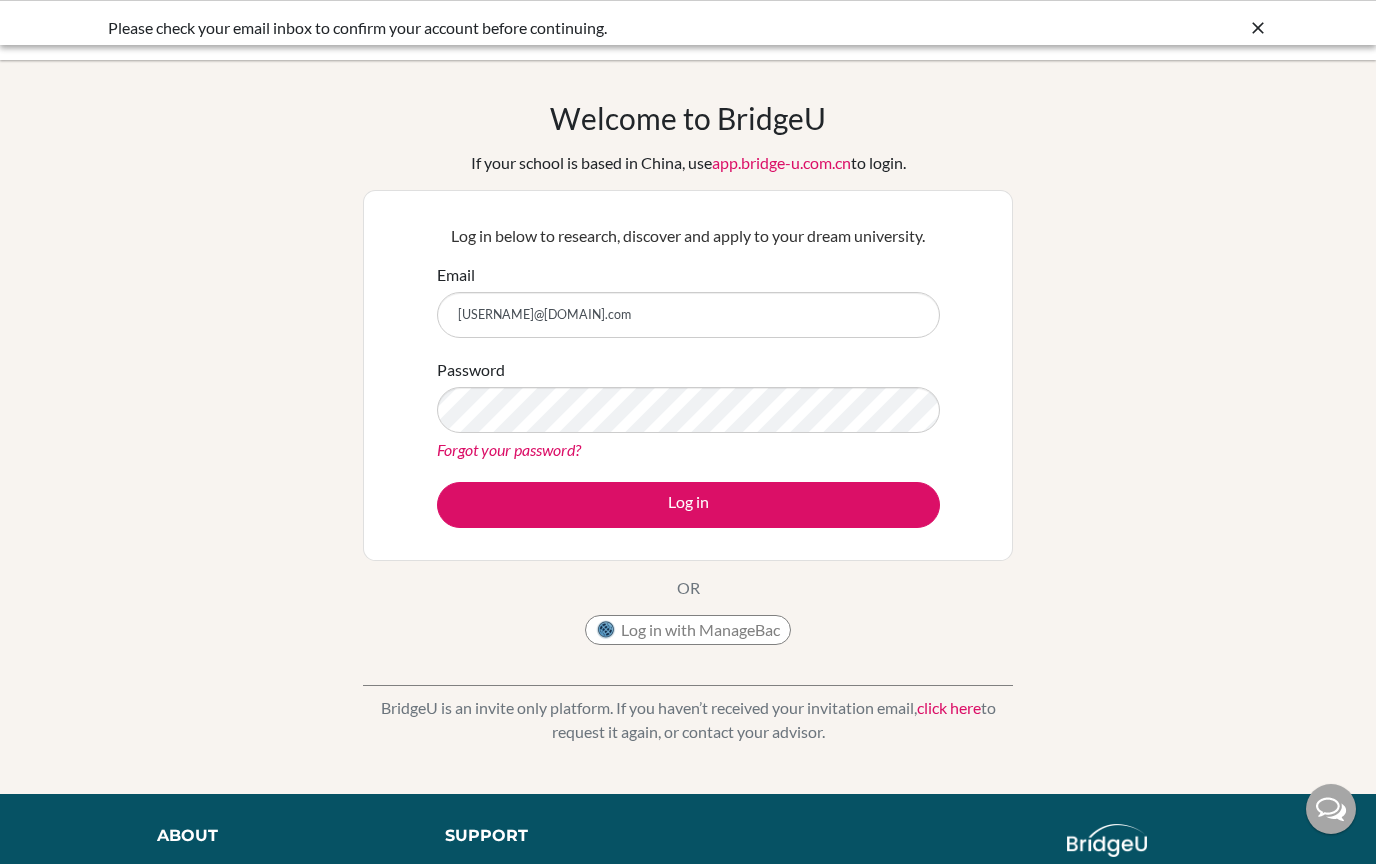 scroll, scrollTop: 0, scrollLeft: 0, axis: both 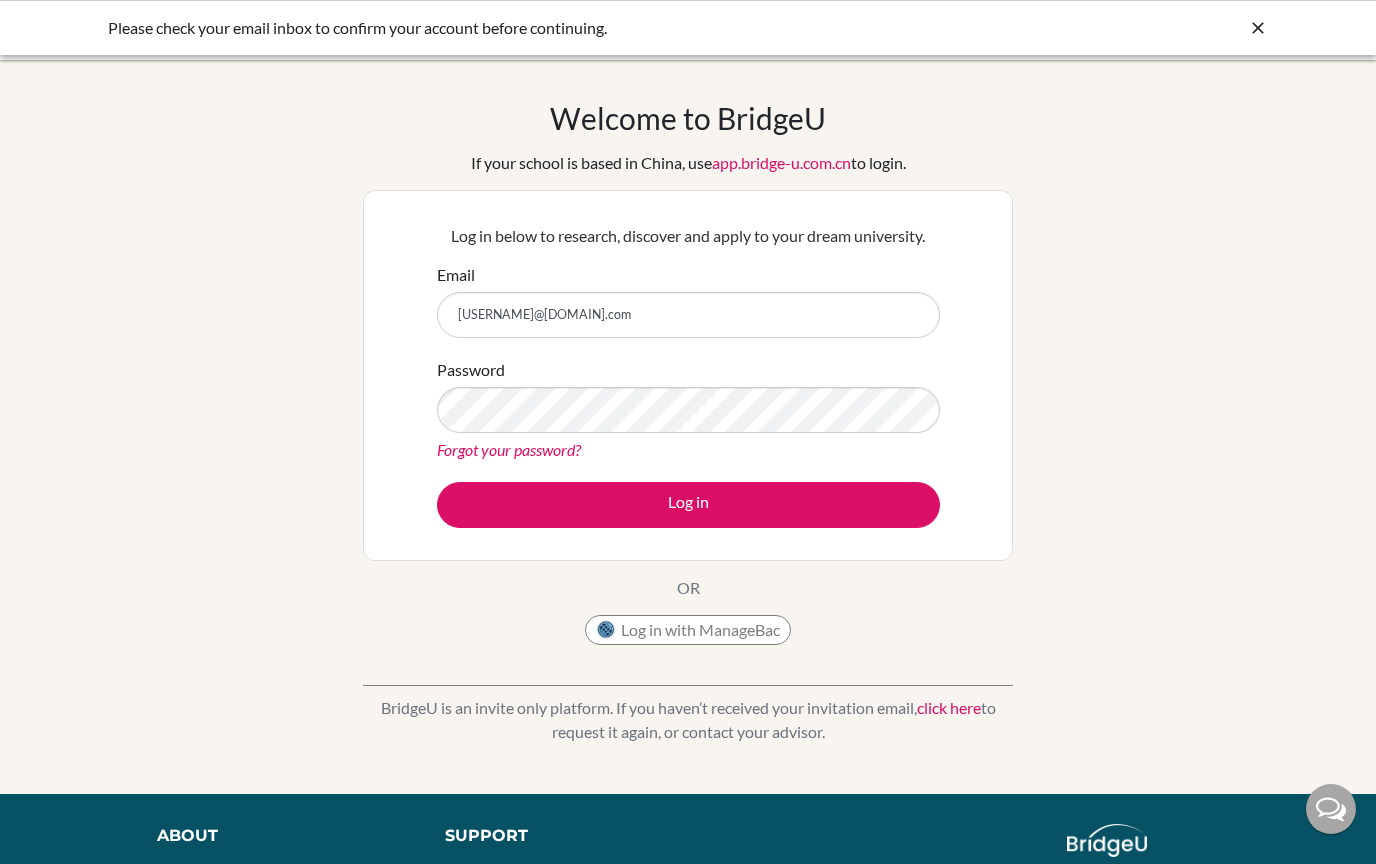 click on "Forgot your password?" at bounding box center (509, 449) 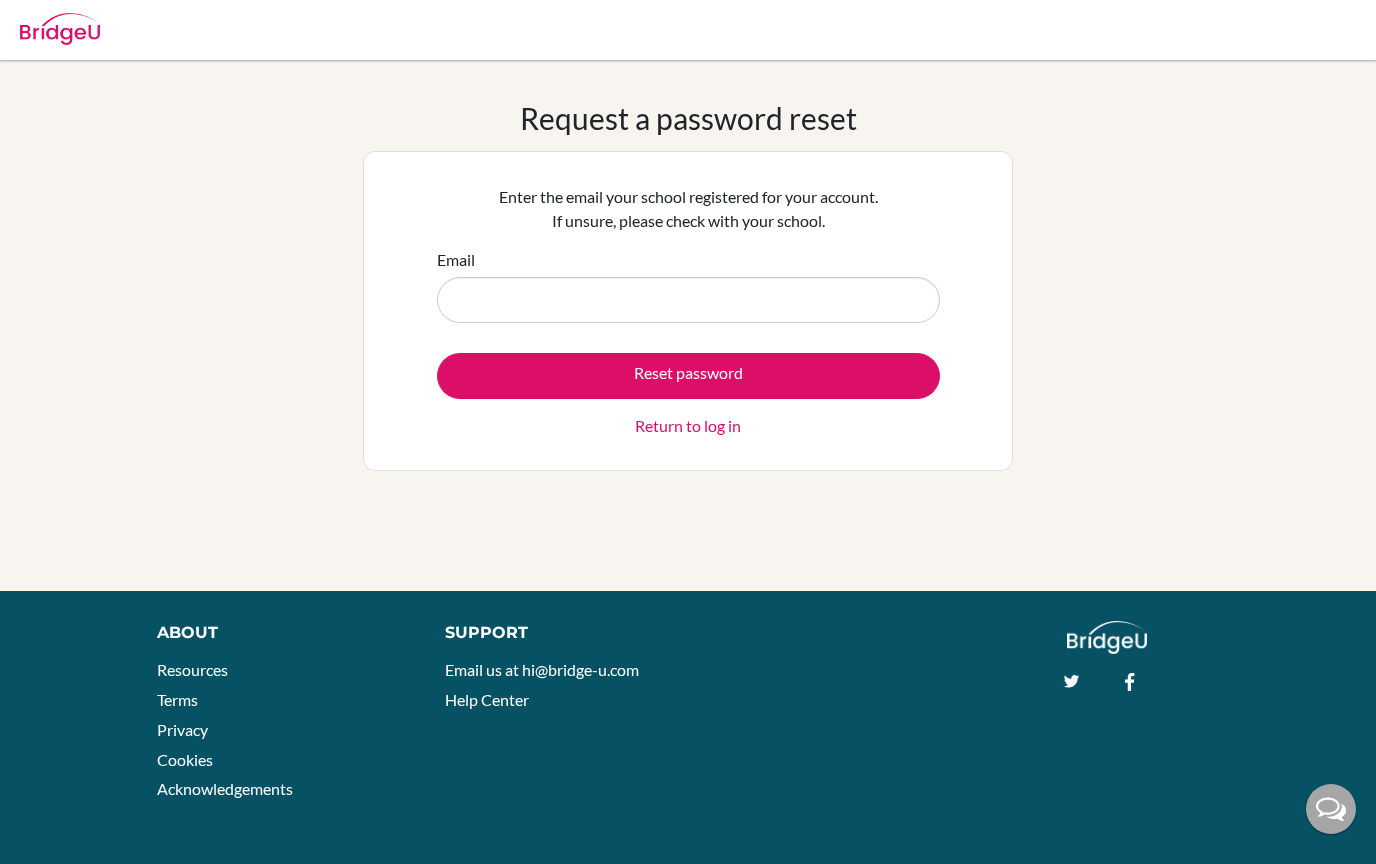 scroll, scrollTop: 0, scrollLeft: 0, axis: both 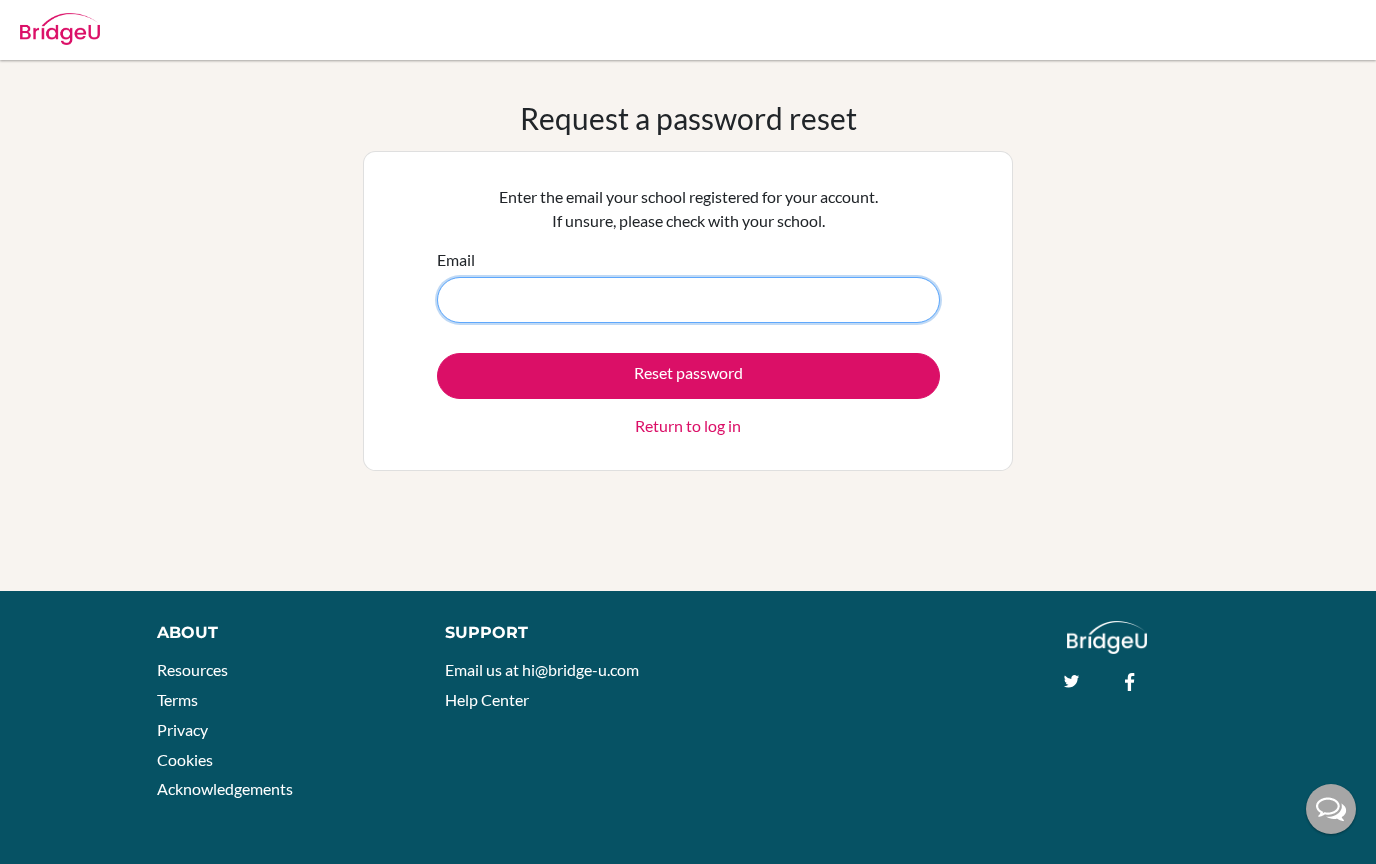 type on "[USERNAME]@[example.com]" 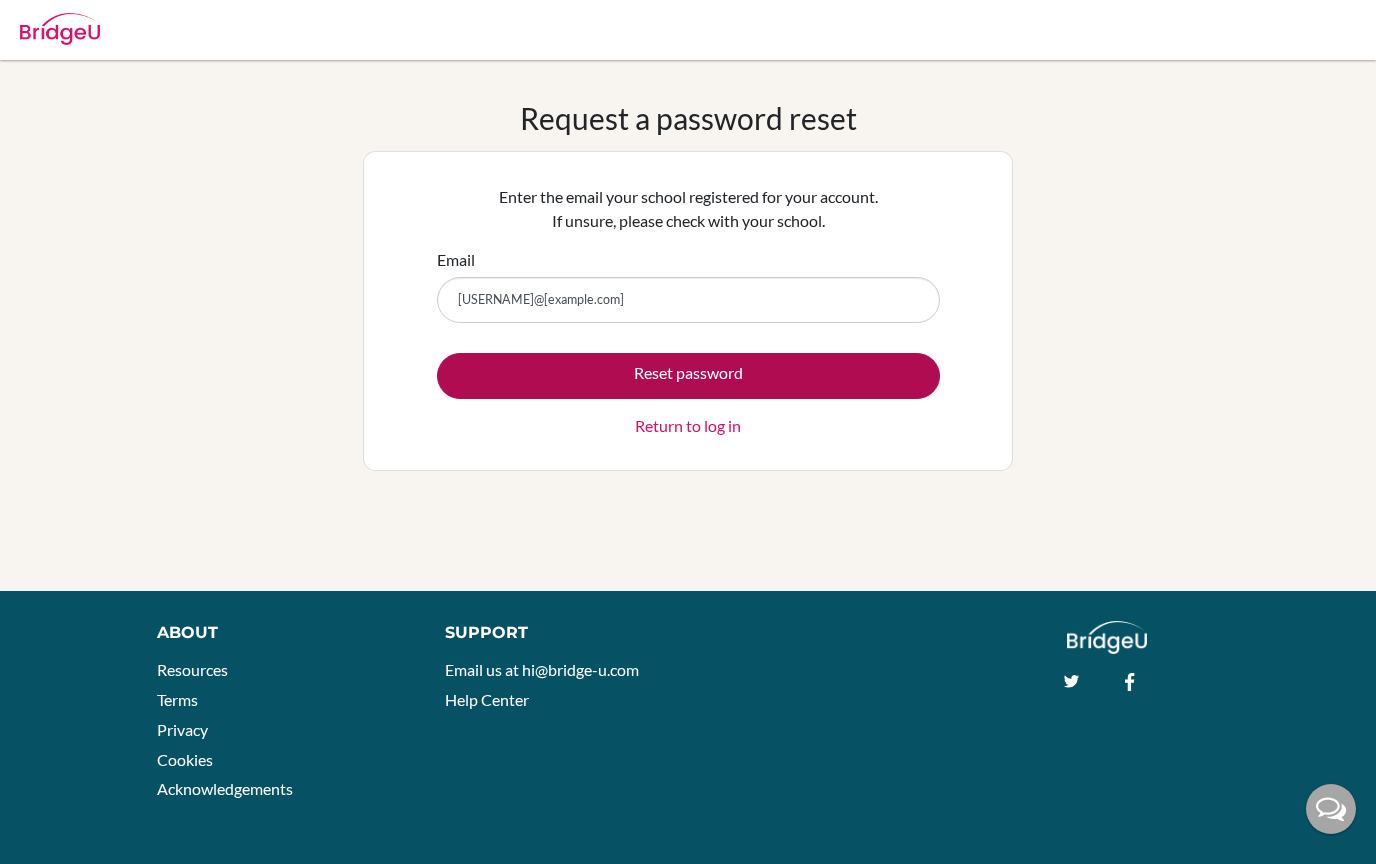 click on "Reset password" at bounding box center (688, 376) 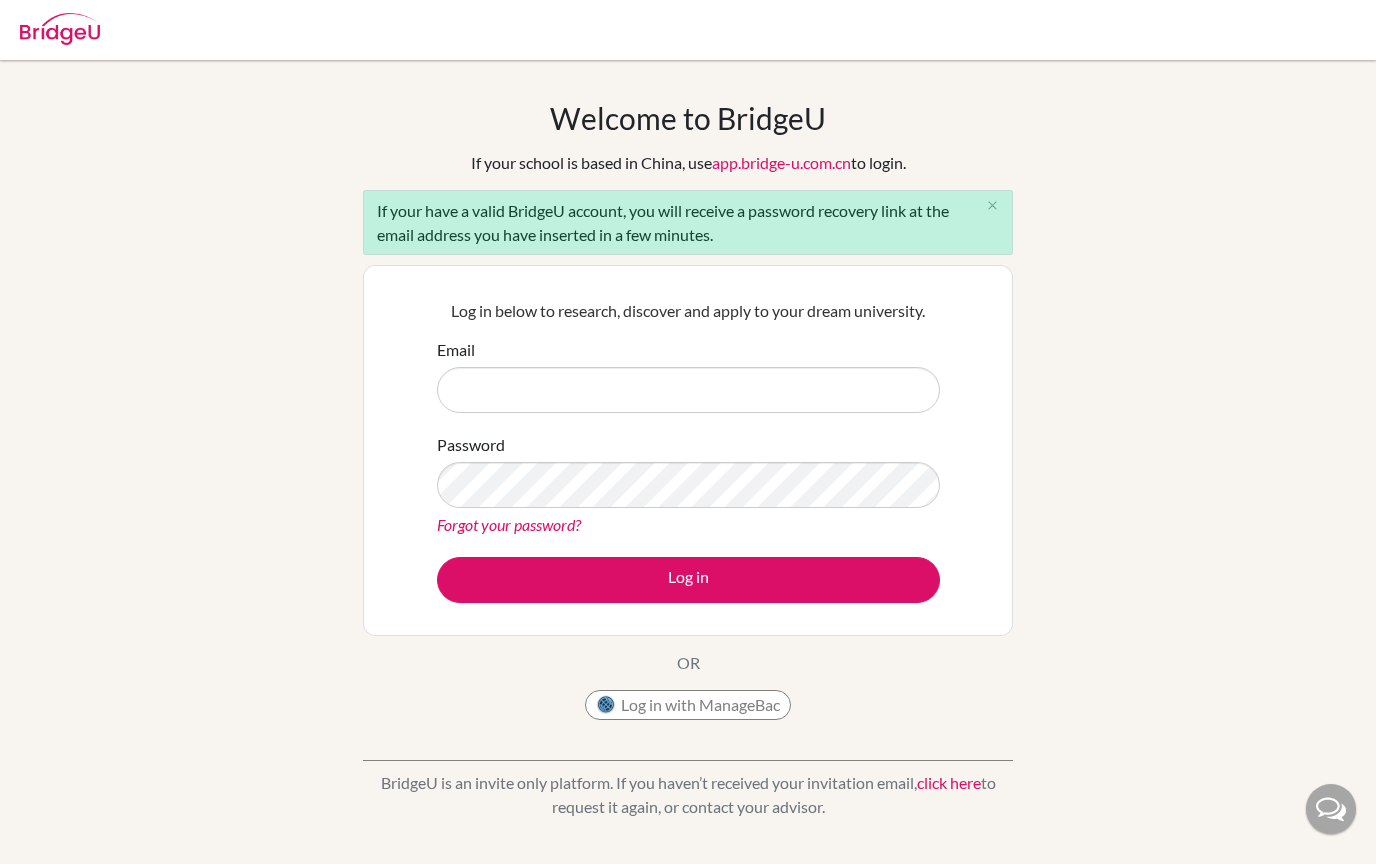 scroll, scrollTop: 0, scrollLeft: 0, axis: both 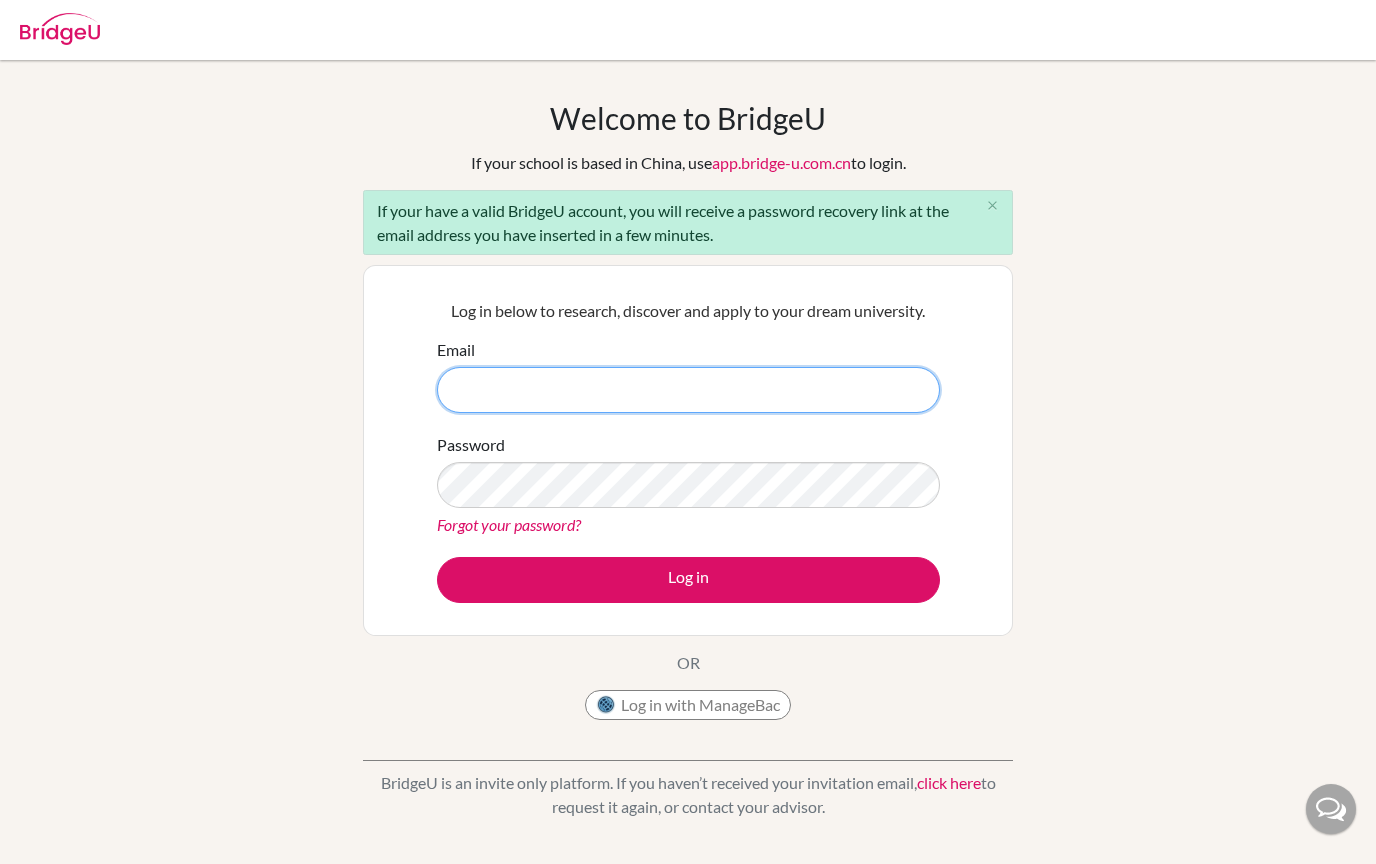 type on "[USERNAME]@[EXAMPLE.COM]" 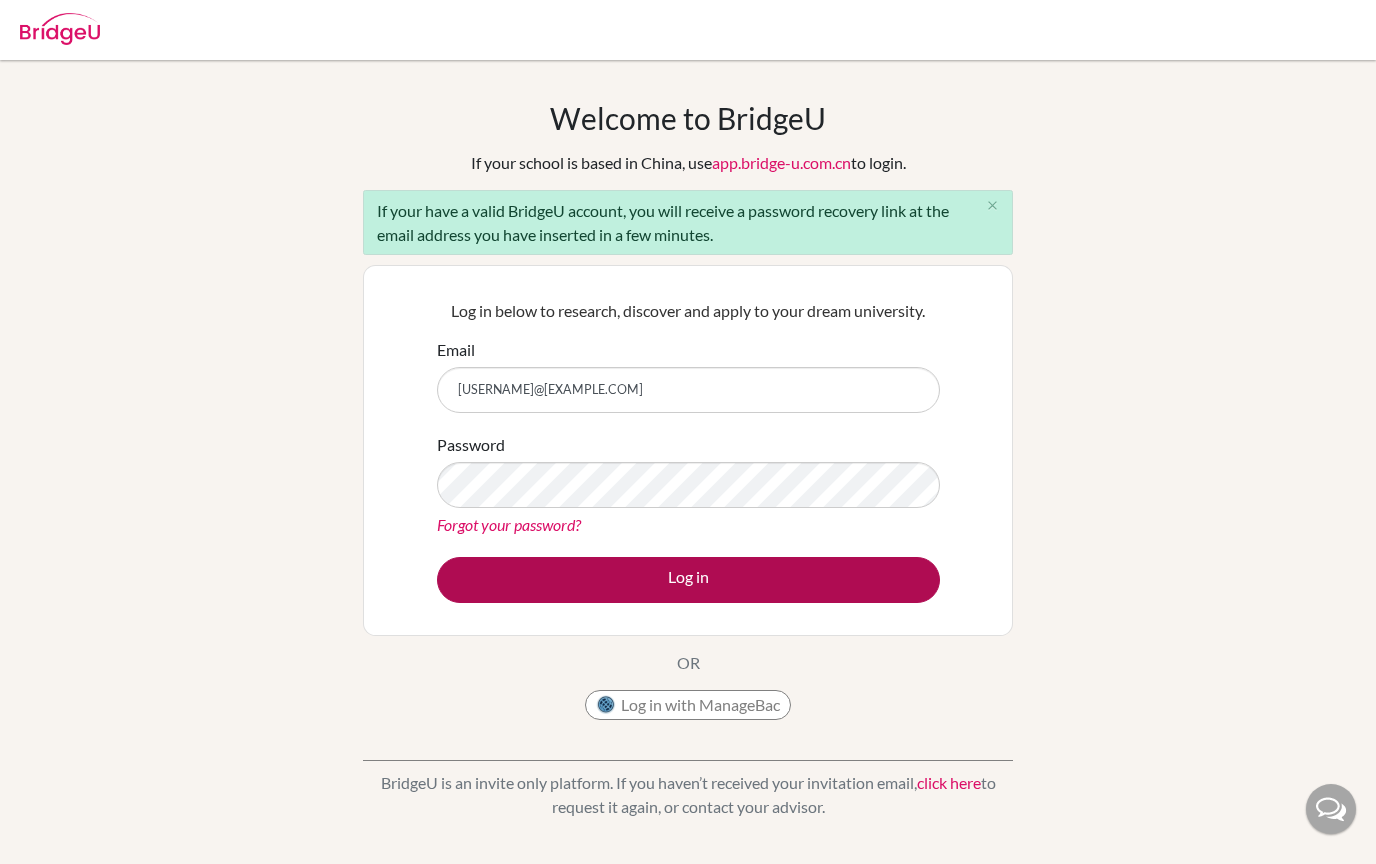 click on "Log in" at bounding box center (688, 580) 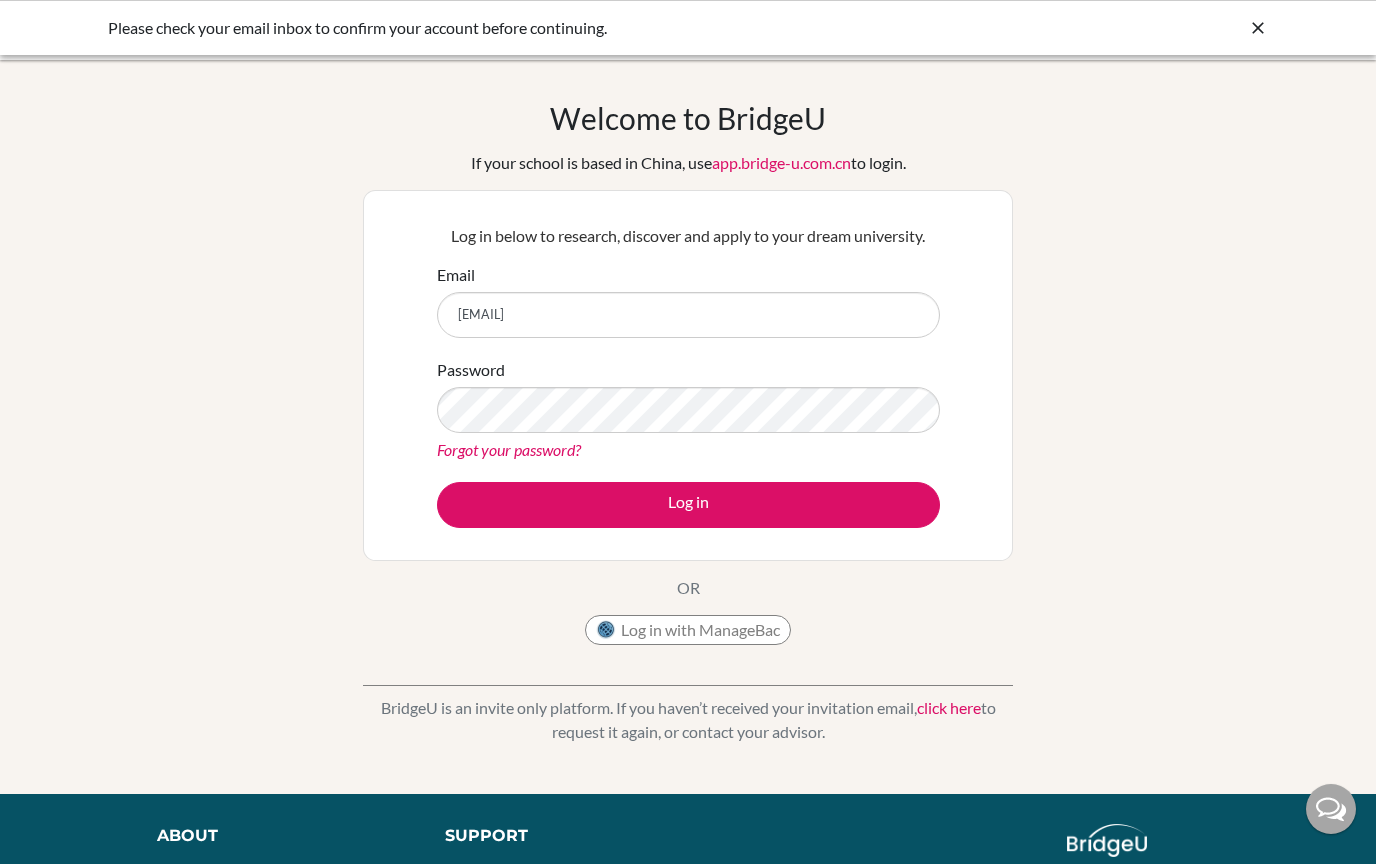 scroll, scrollTop: 0, scrollLeft: 0, axis: both 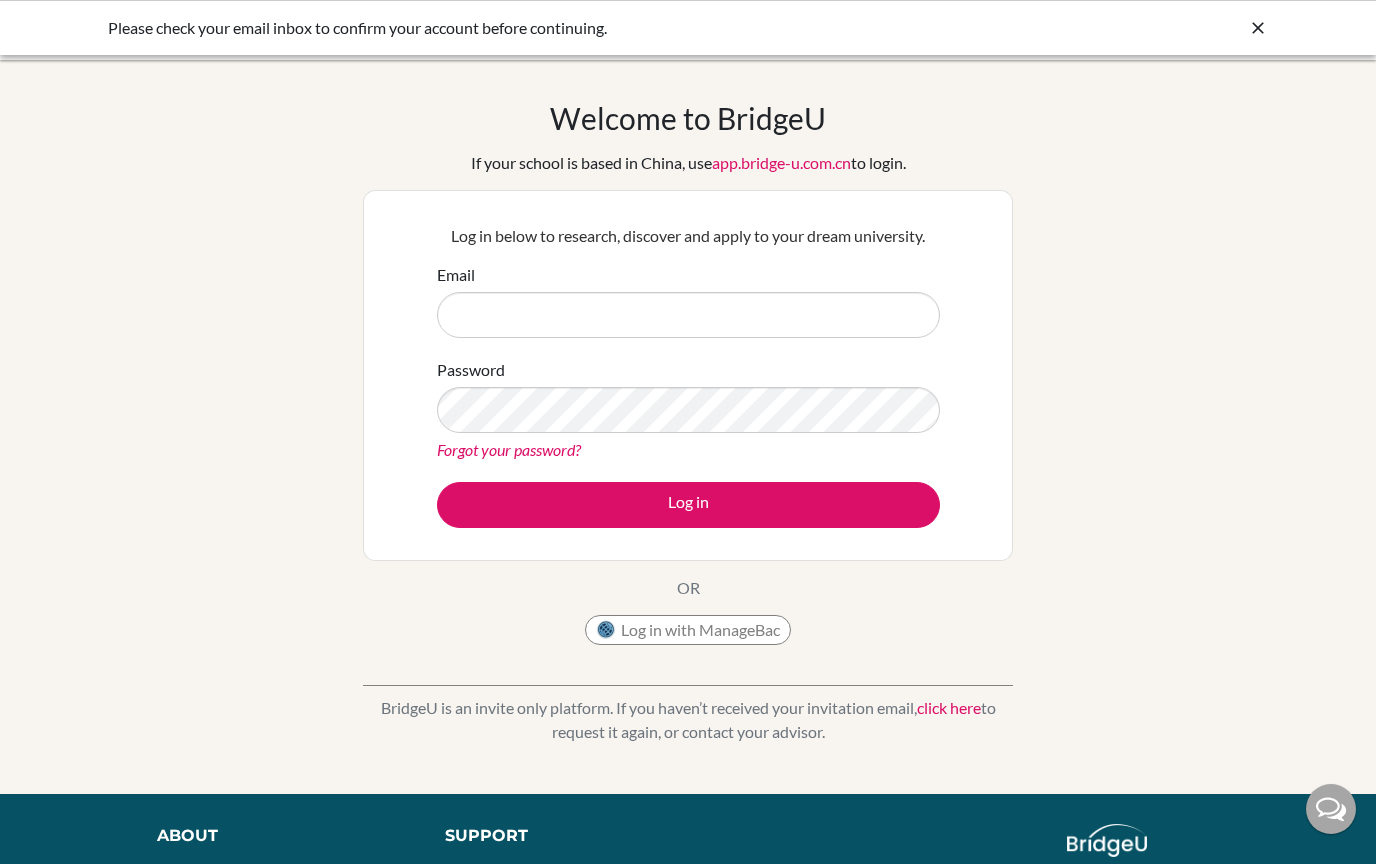 click on "Welcome to BridgeU
If your school is based in China, use  app.bridge-u.com.cn  to login.
Log in below to research, discover and apply to your dream university.
Email
Password
Forgot your password?
Log in
OR
Log in with ManageBac
BridgeU is an invite only platform. If you haven’t received your invitation email,
click here
to request it again, or contact your advisor." at bounding box center [688, 427] 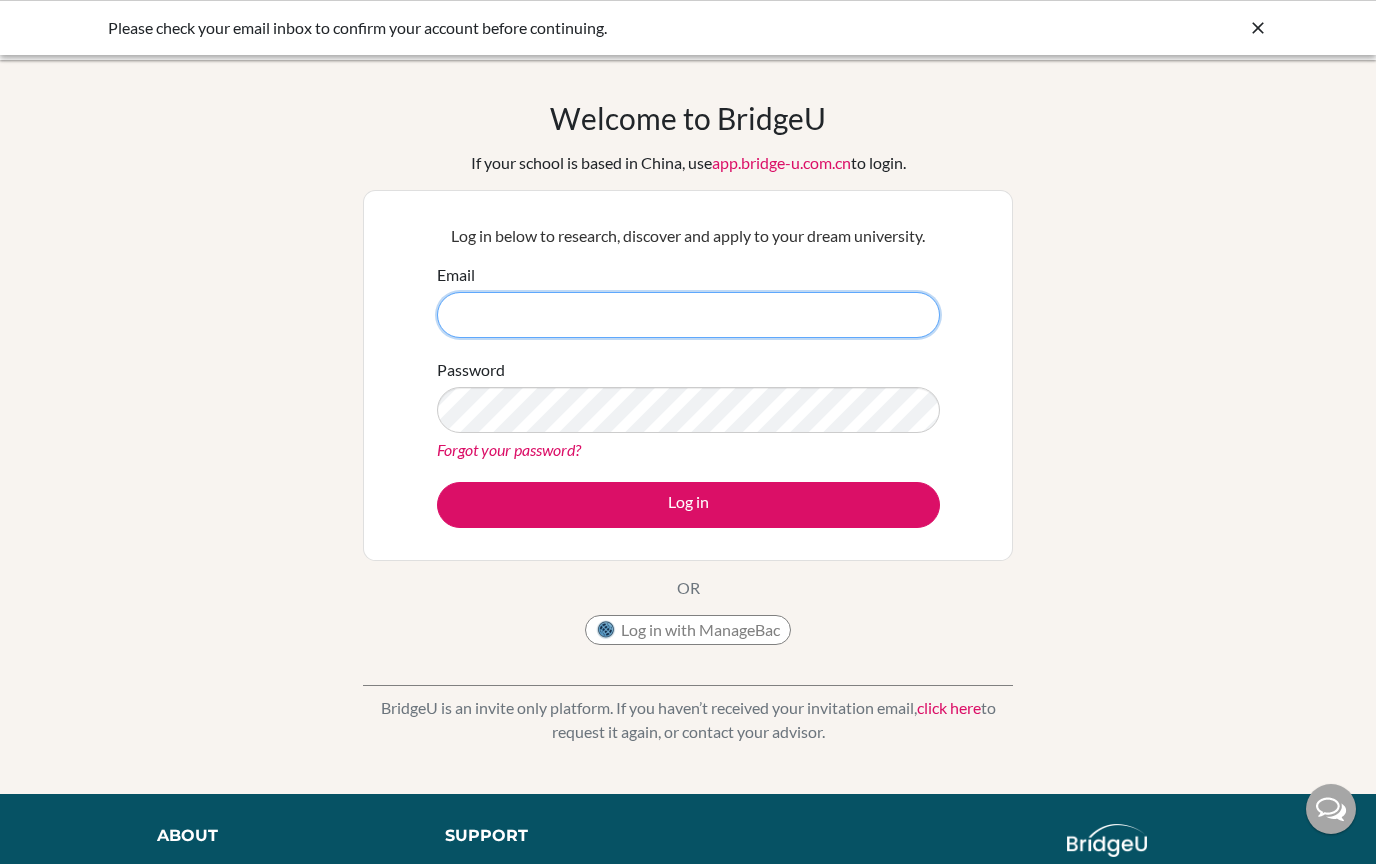 click on "Email" at bounding box center (688, 315) 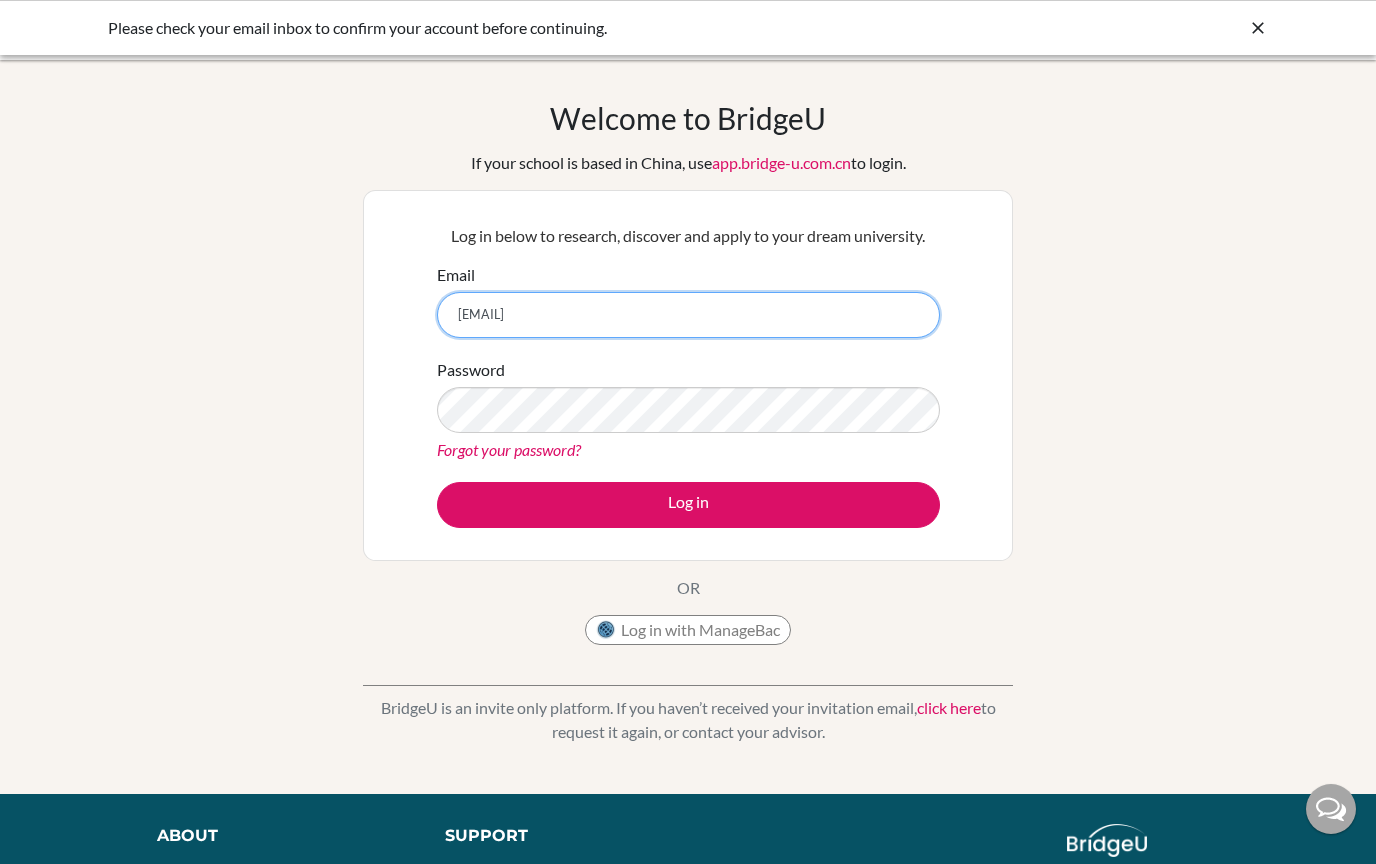 type on "[EMAIL]" 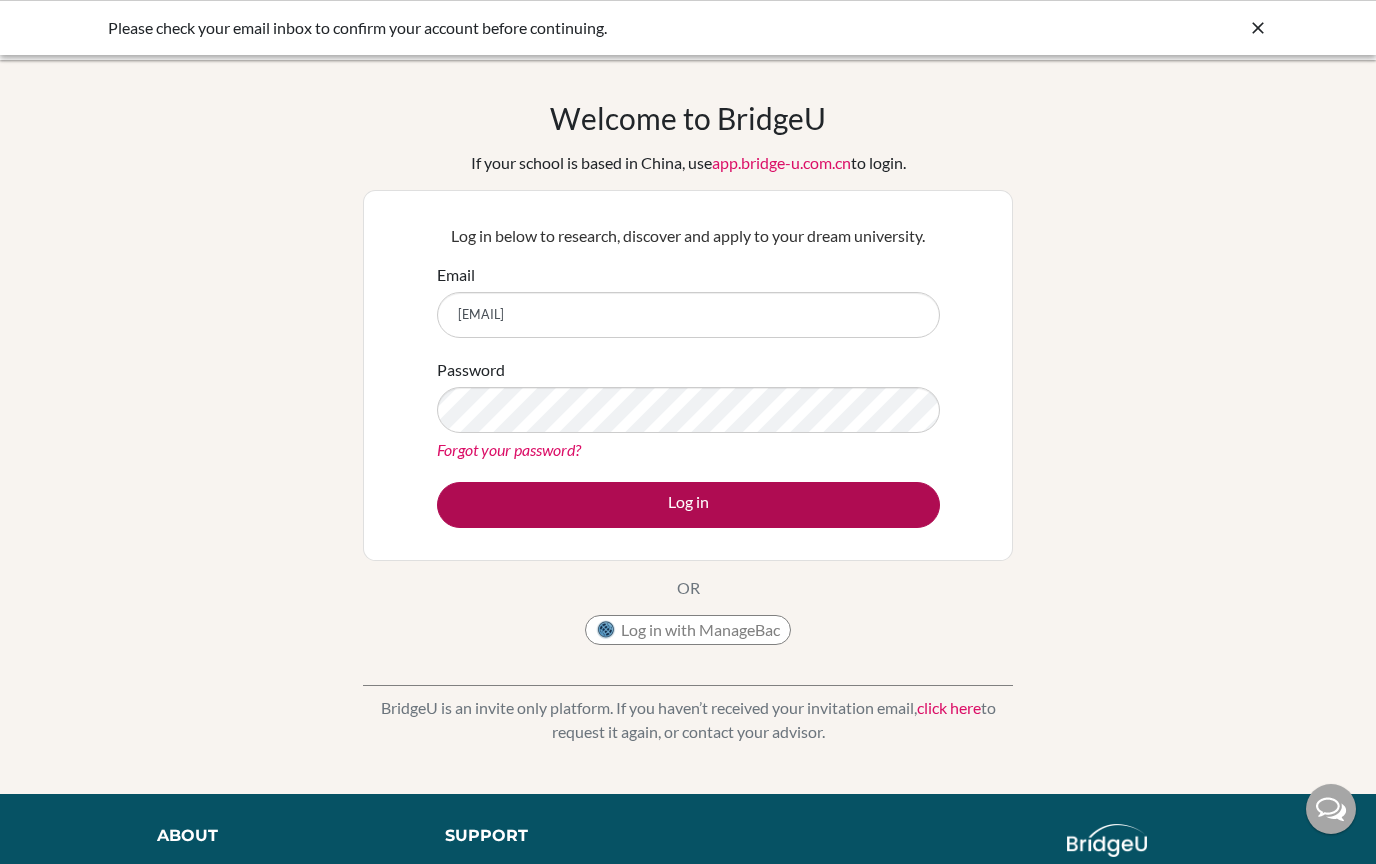 click on "Log in" at bounding box center [688, 505] 